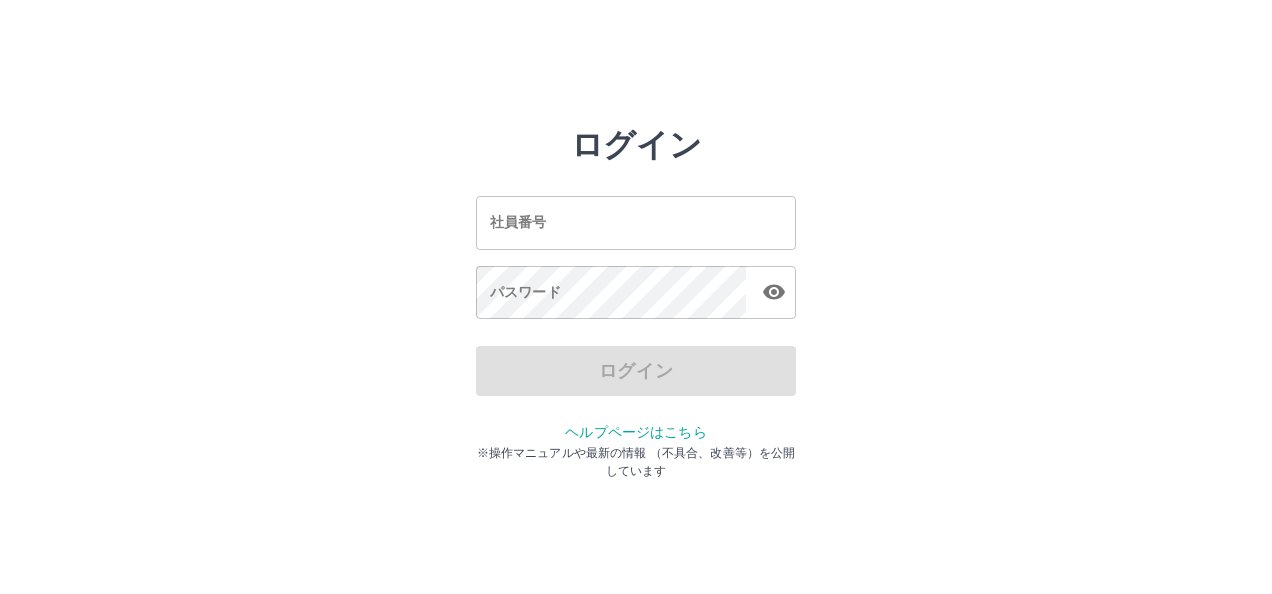 scroll, scrollTop: 0, scrollLeft: 0, axis: both 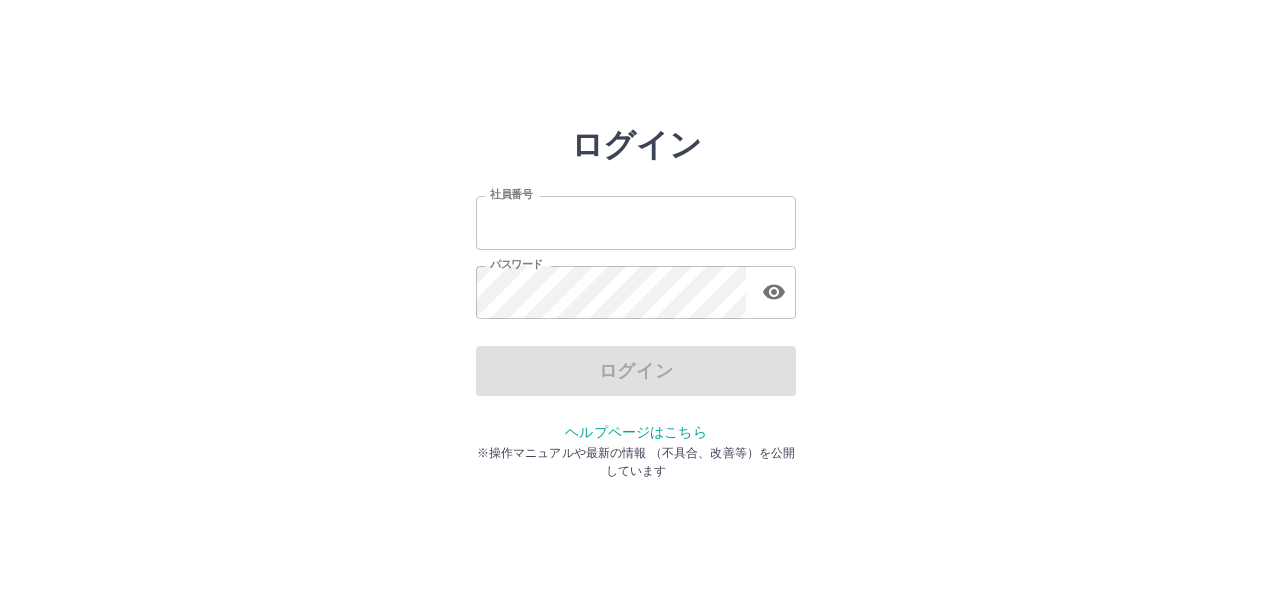 type on "*******" 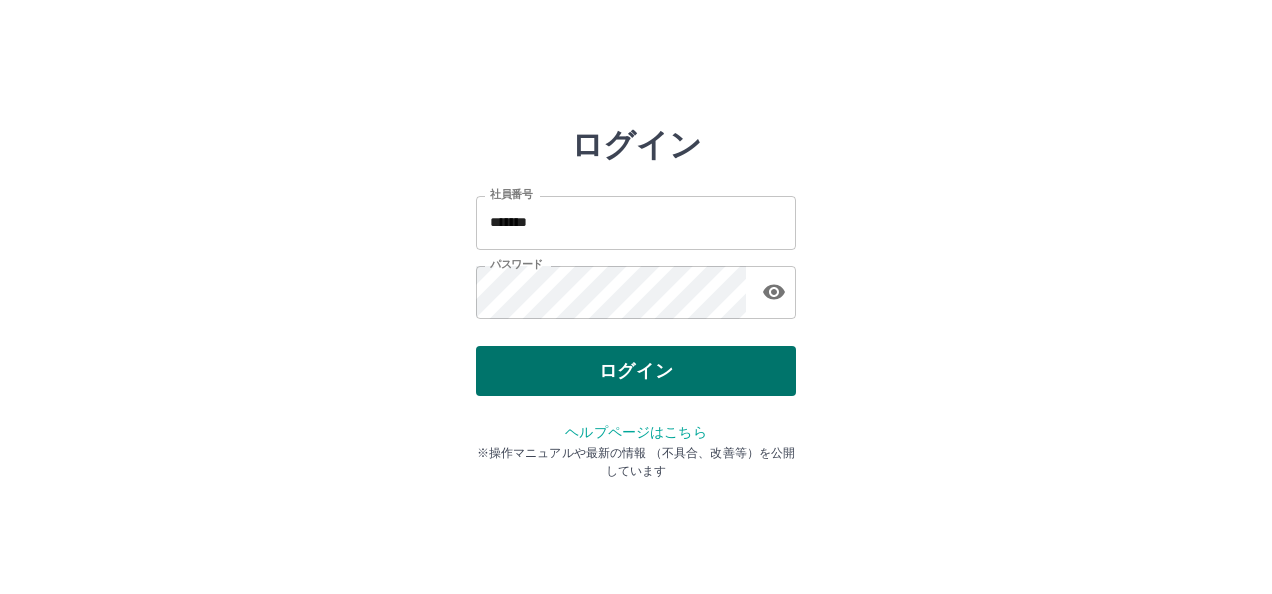 click on "ログイン" at bounding box center [636, 371] 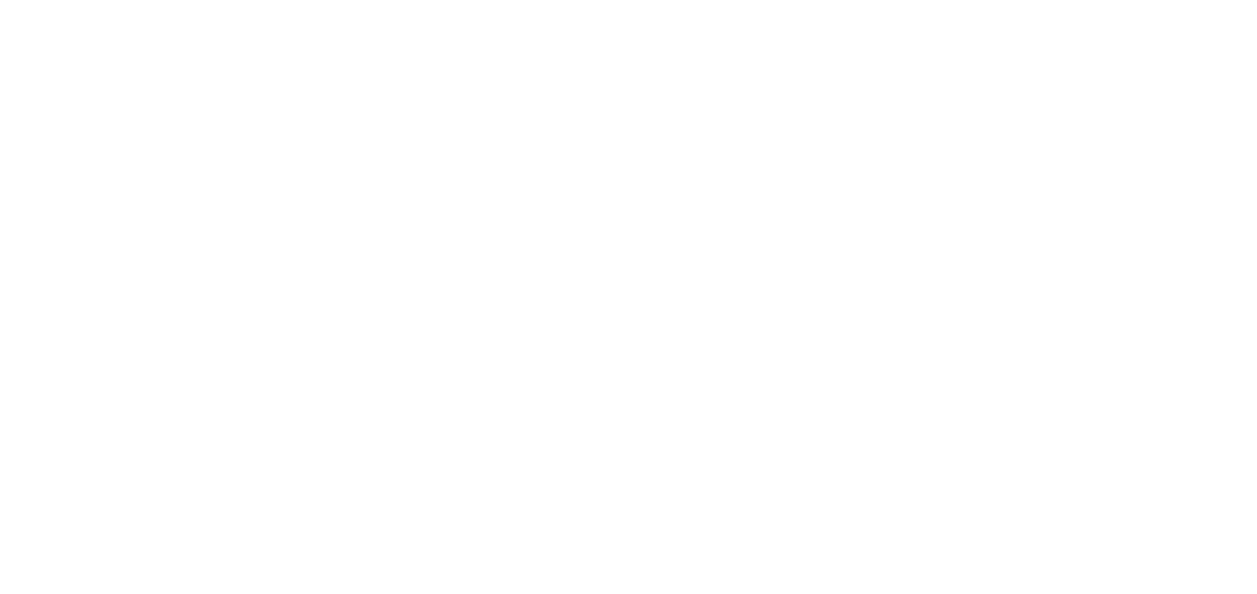 scroll, scrollTop: 0, scrollLeft: 0, axis: both 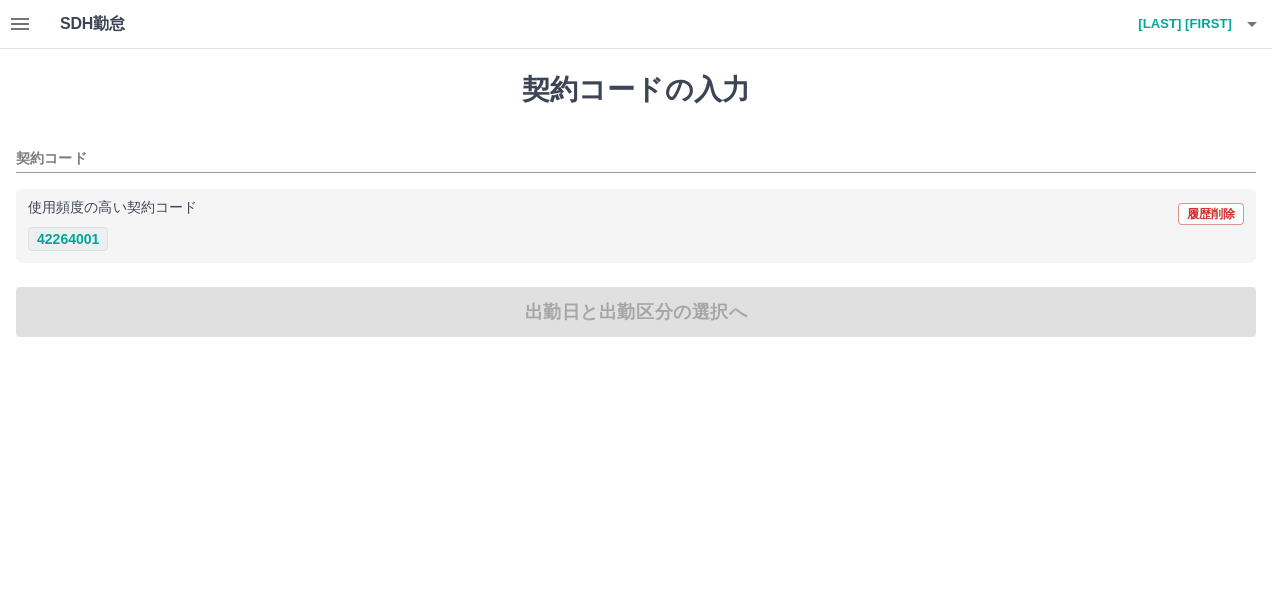 click on "42264001" at bounding box center (68, 239) 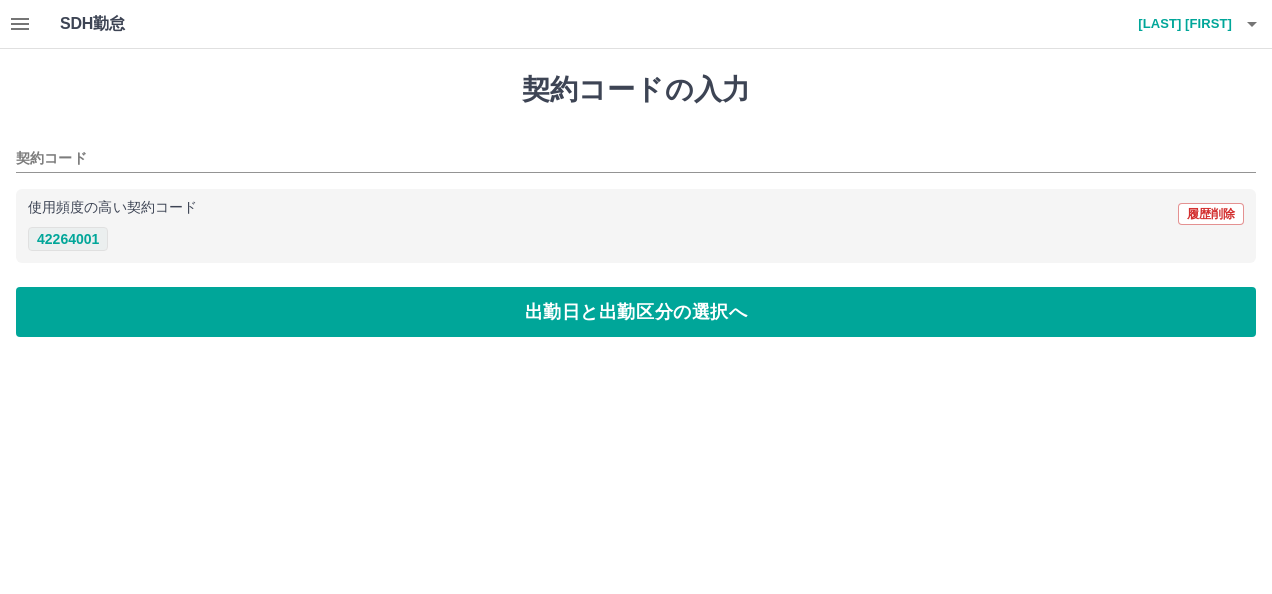 type on "********" 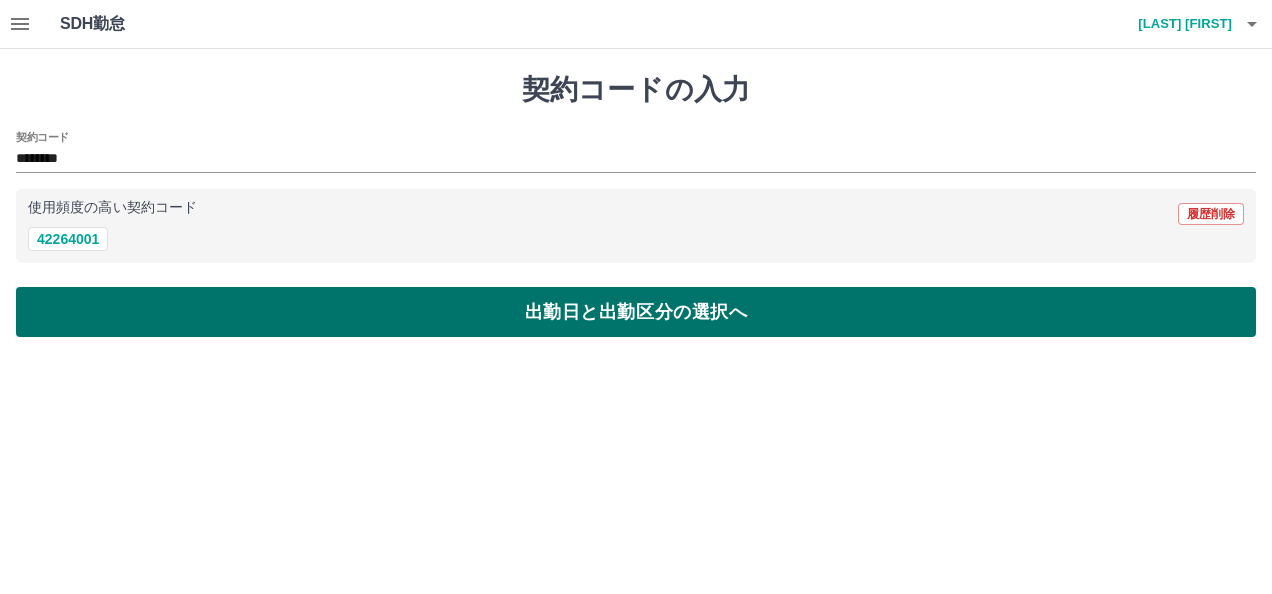 click on "出勤日と出勤区分の選択へ" at bounding box center [636, 312] 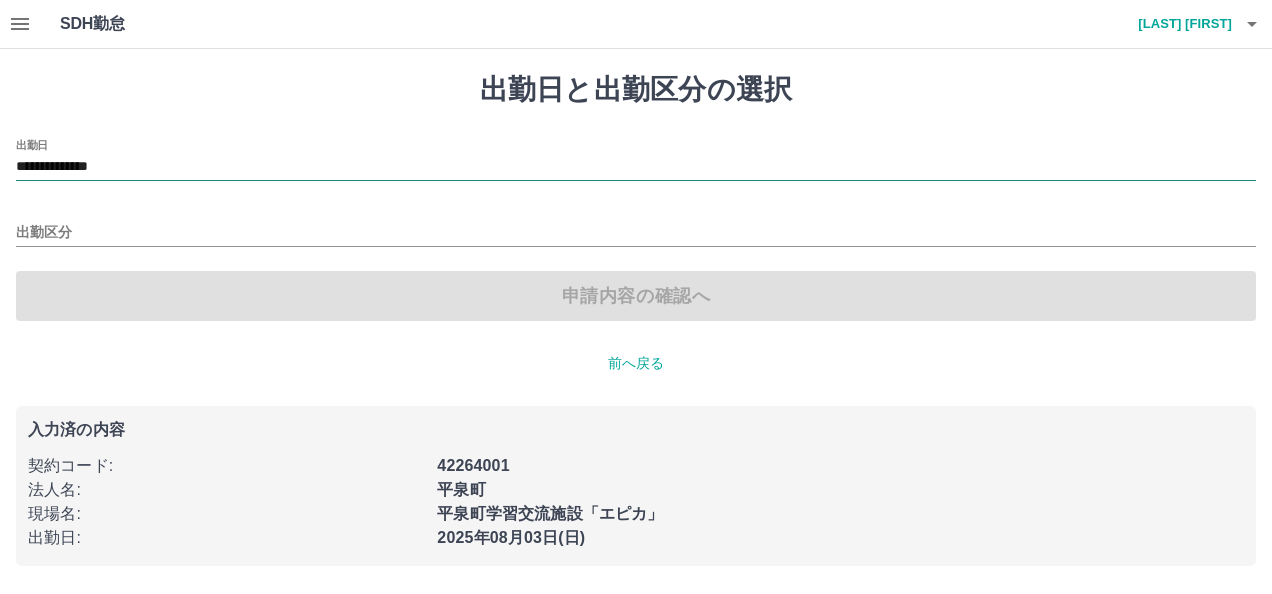 click on "**********" at bounding box center [636, 167] 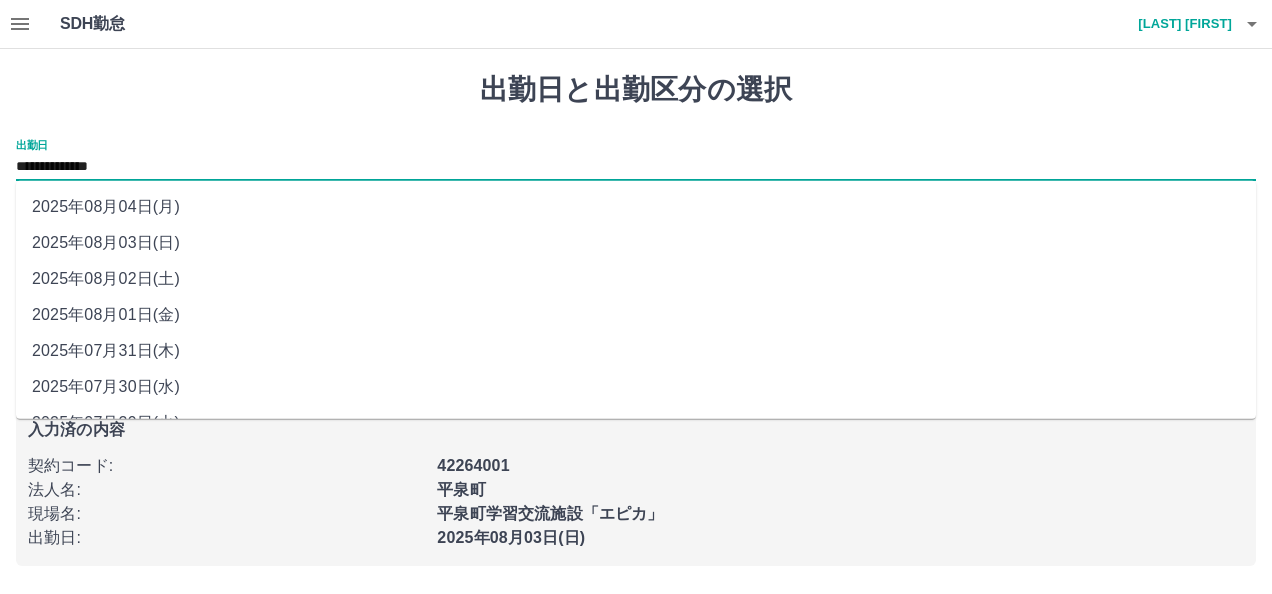 click on "2025年08月03日(日)" at bounding box center [636, 243] 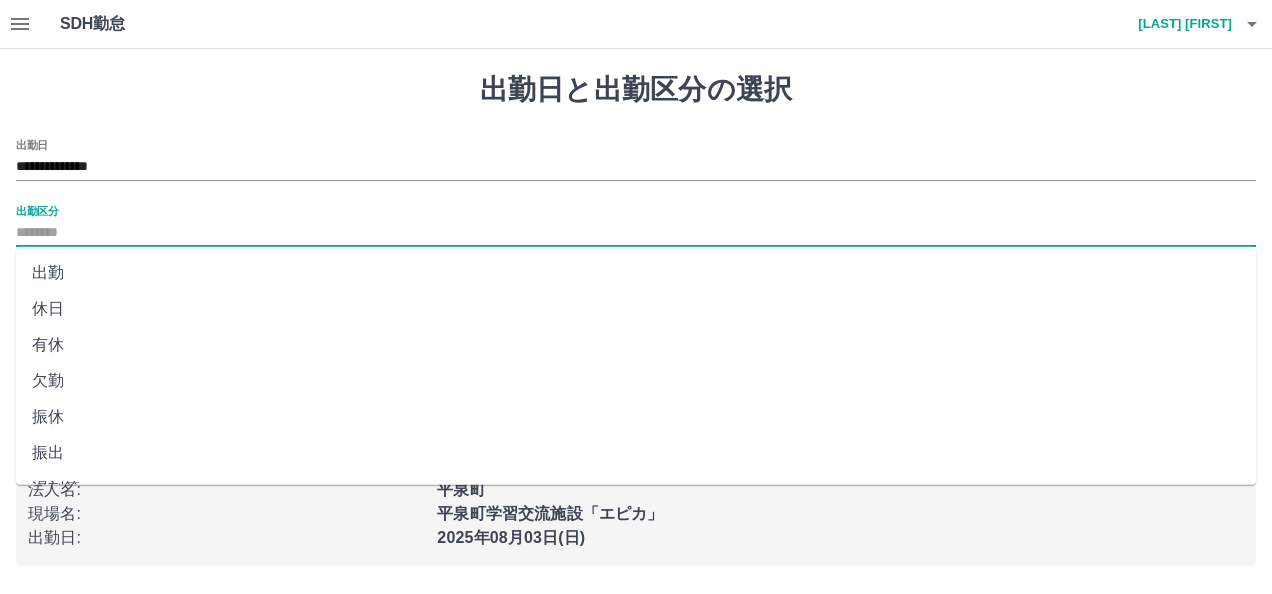 click on "出勤区分" at bounding box center [636, 233] 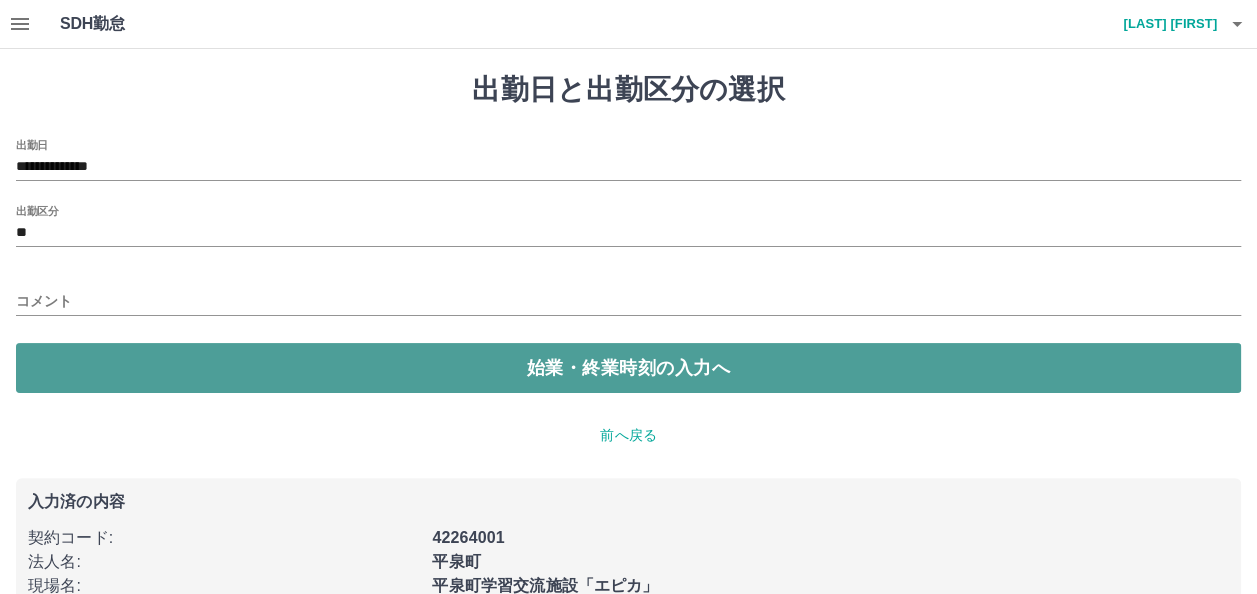 click on "始業・終業時刻の入力へ" at bounding box center (628, 368) 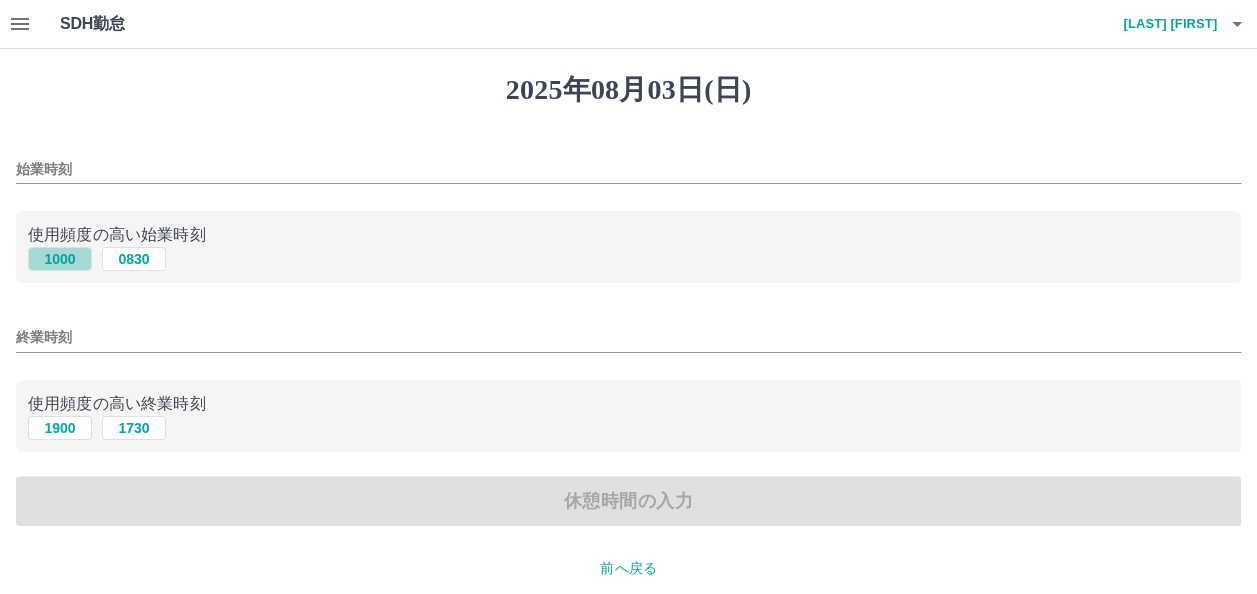 click on "1000" at bounding box center [60, 259] 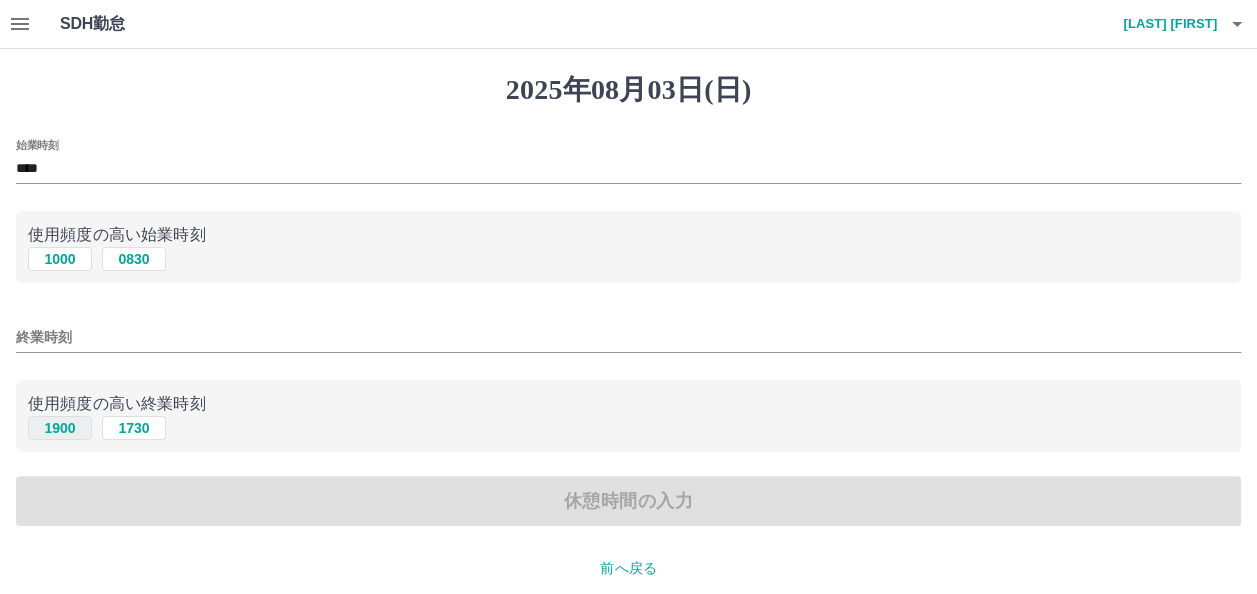 click on "1900" at bounding box center [60, 428] 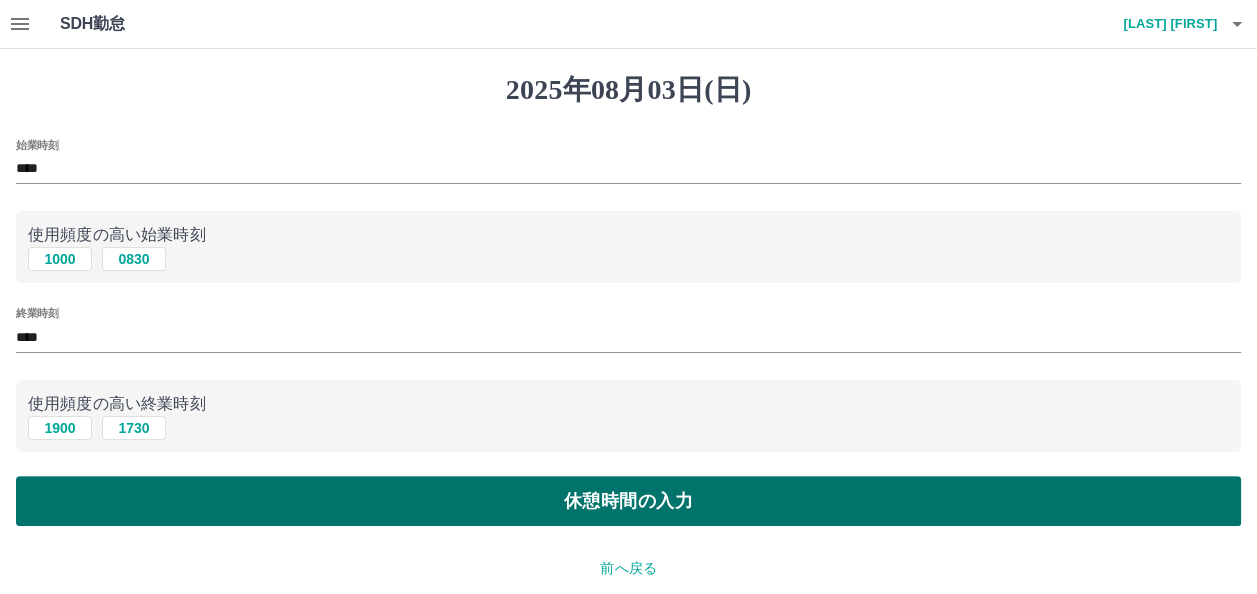 click on "休憩時間の入力" at bounding box center (628, 501) 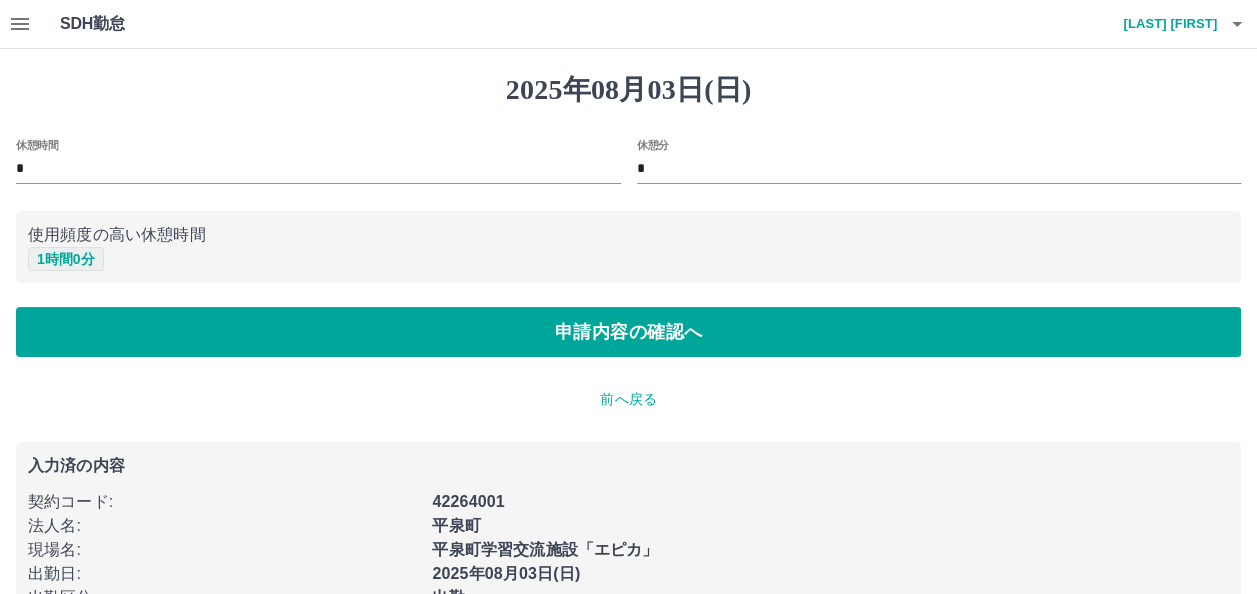 click on "1 時間 0 分" at bounding box center [66, 259] 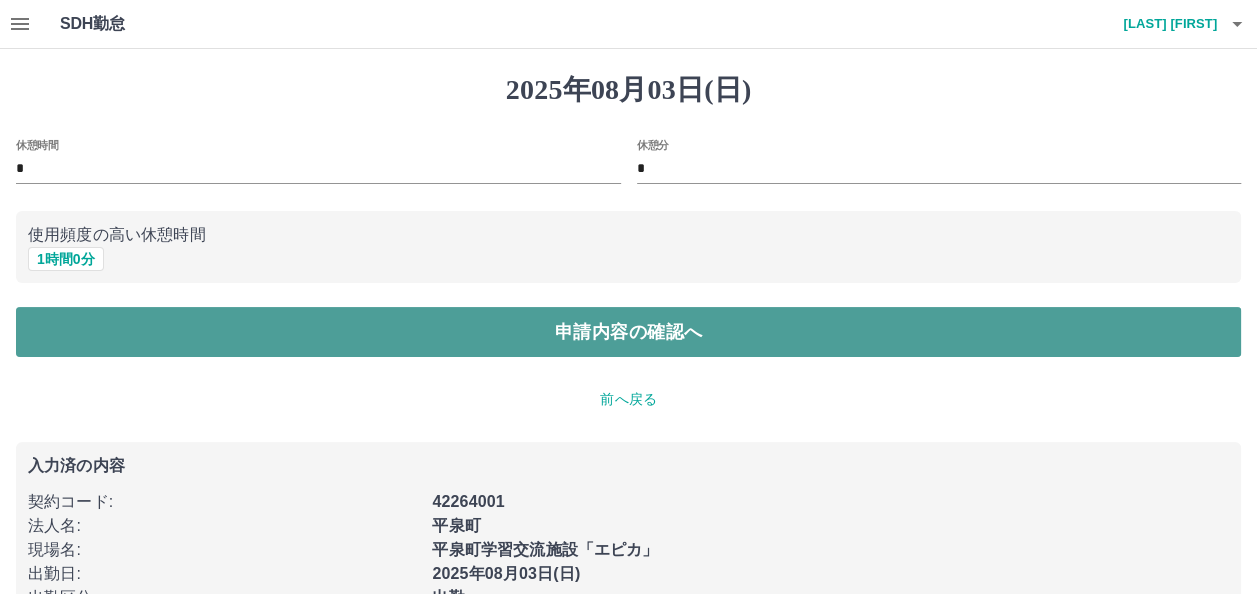 click on "申請内容の確認へ" at bounding box center (628, 332) 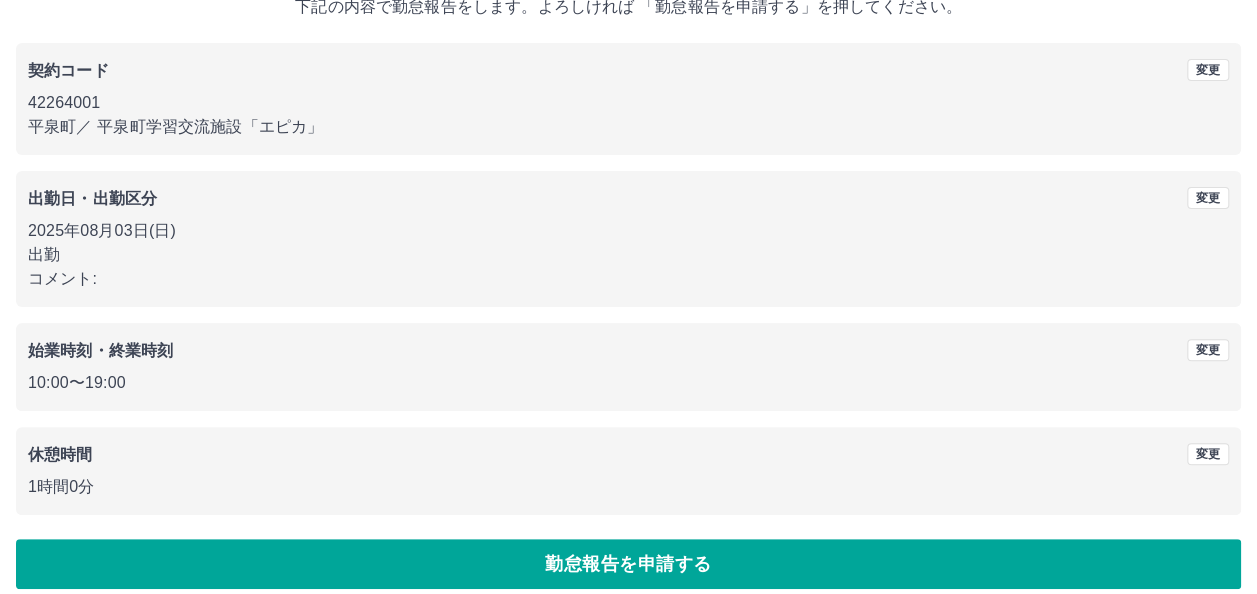scroll, scrollTop: 154, scrollLeft: 0, axis: vertical 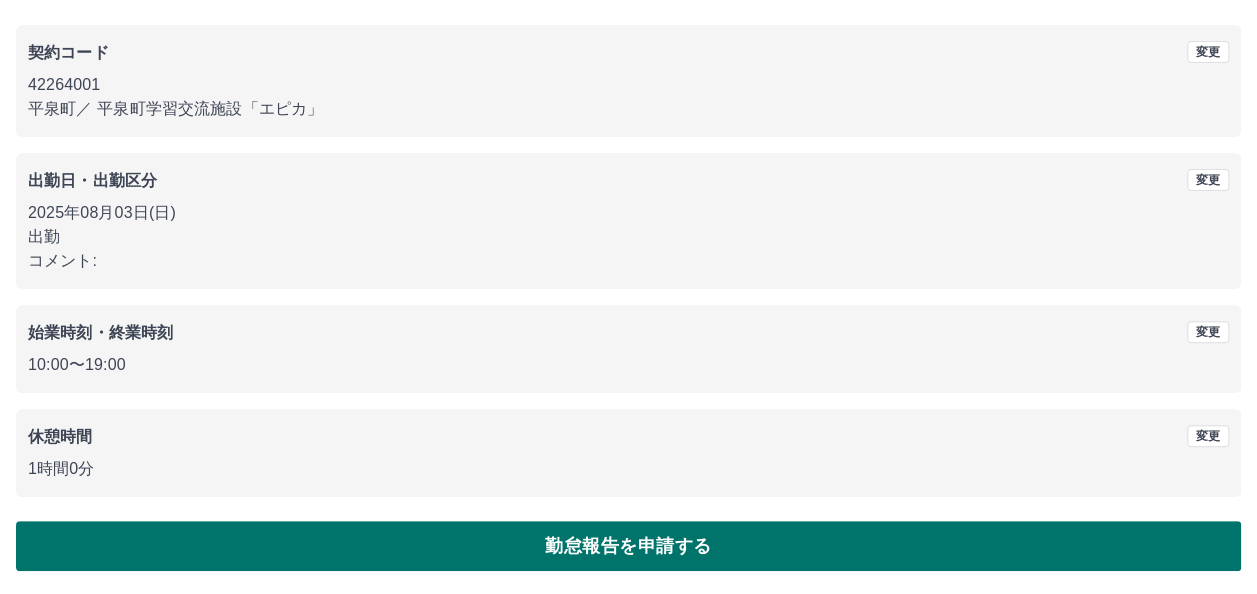 click on "勤怠報告を申請する" at bounding box center [628, 546] 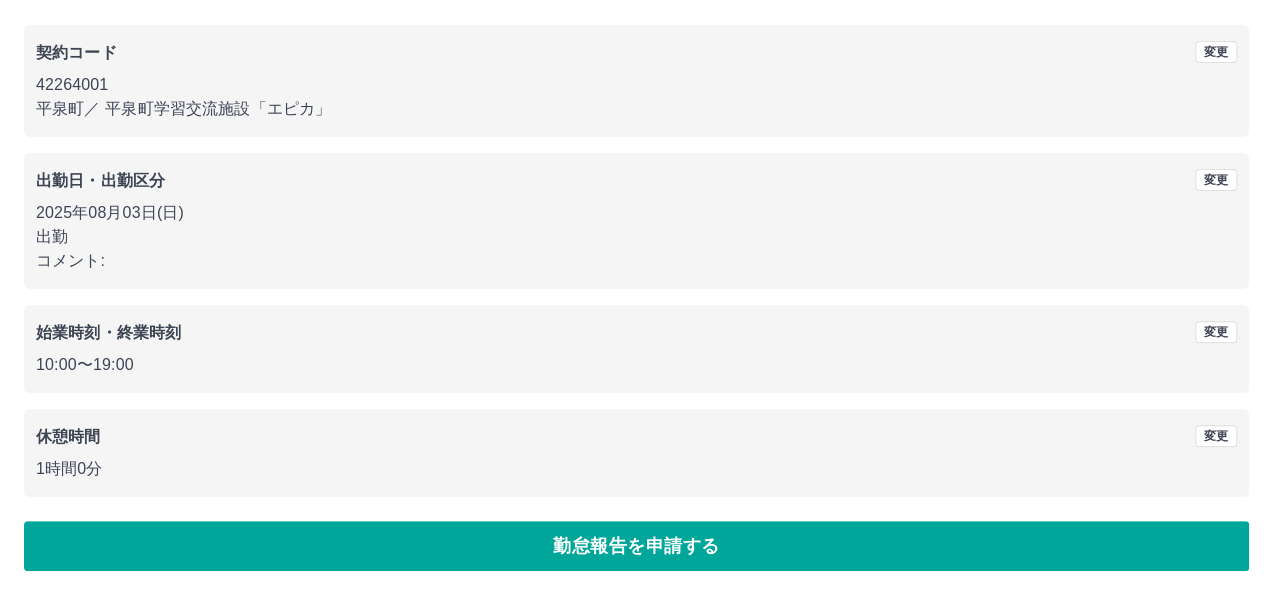 scroll, scrollTop: 0, scrollLeft: 0, axis: both 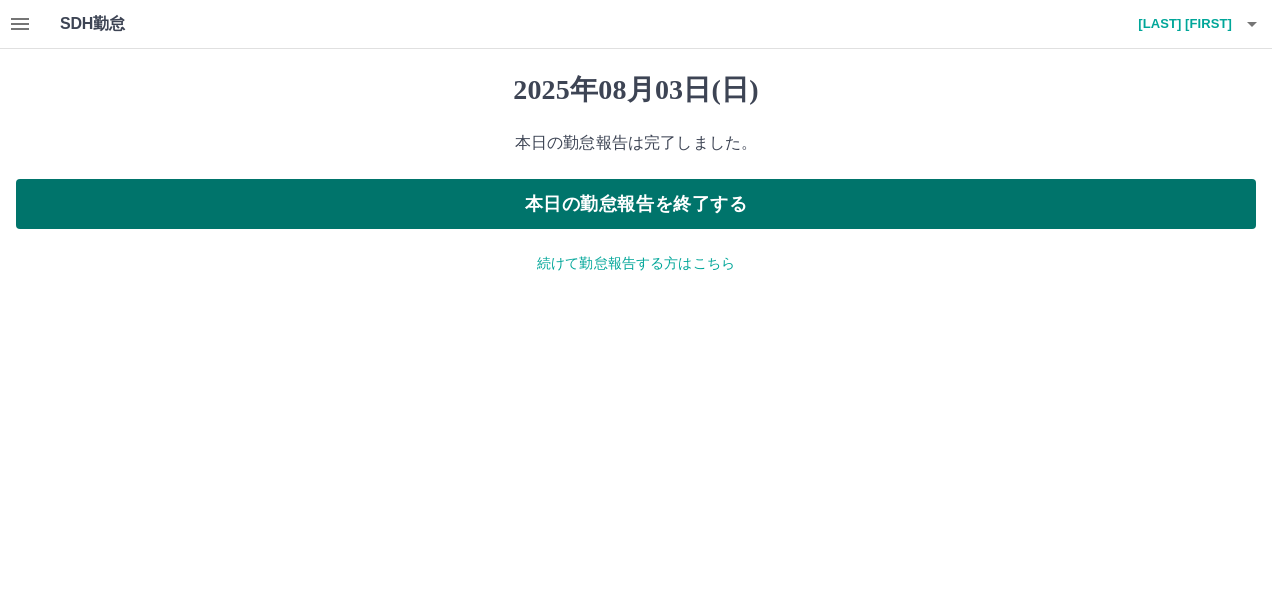 click on "本日の勤怠報告を終了する" at bounding box center (636, 204) 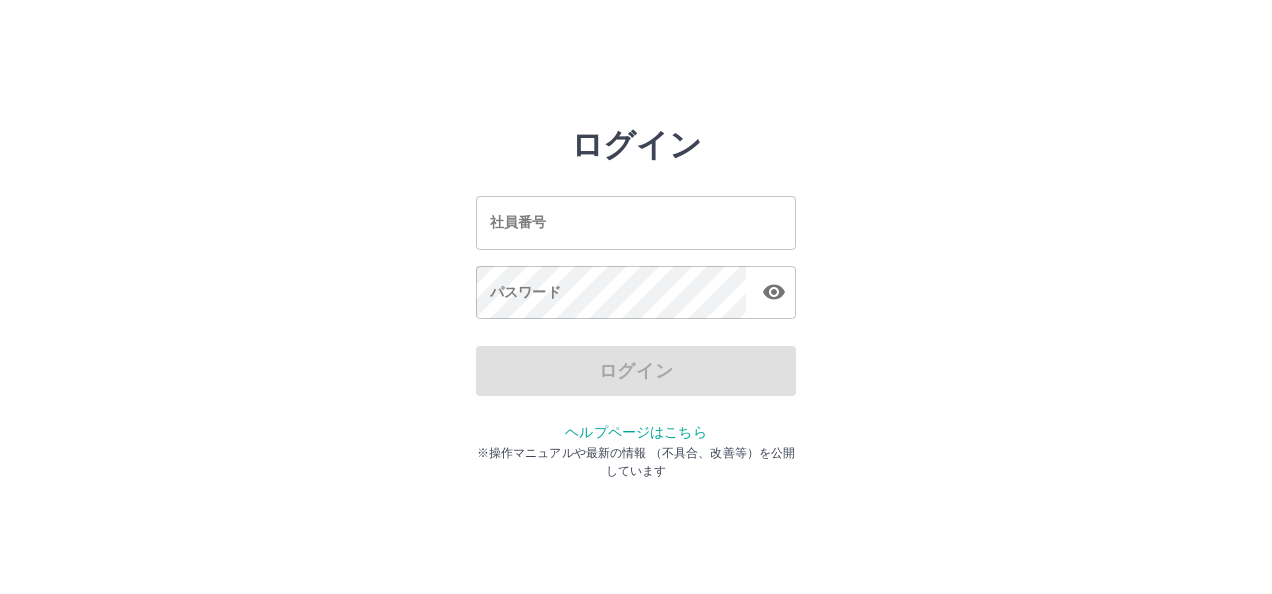 scroll, scrollTop: 0, scrollLeft: 0, axis: both 